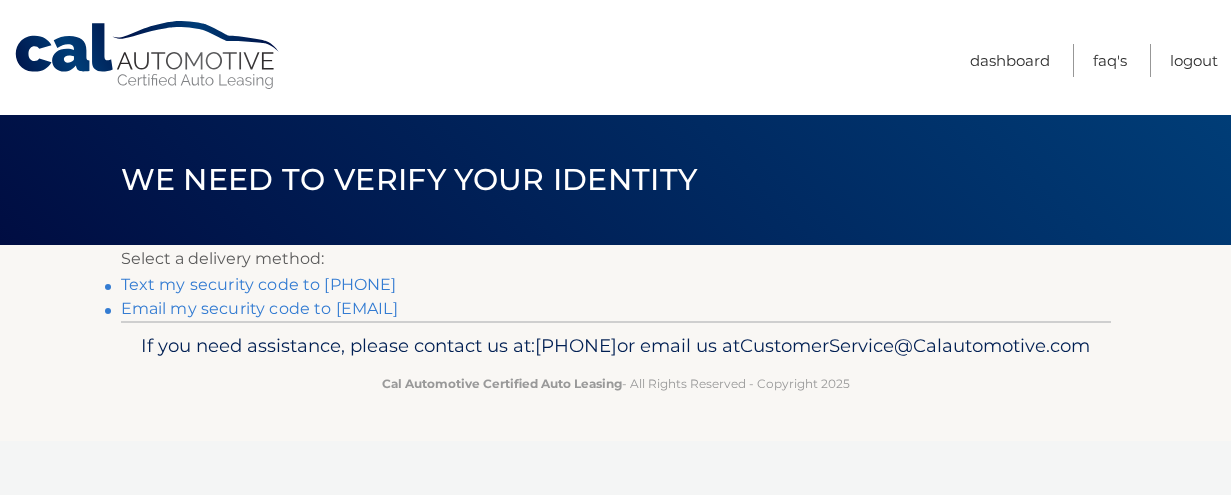 scroll, scrollTop: 0, scrollLeft: 0, axis: both 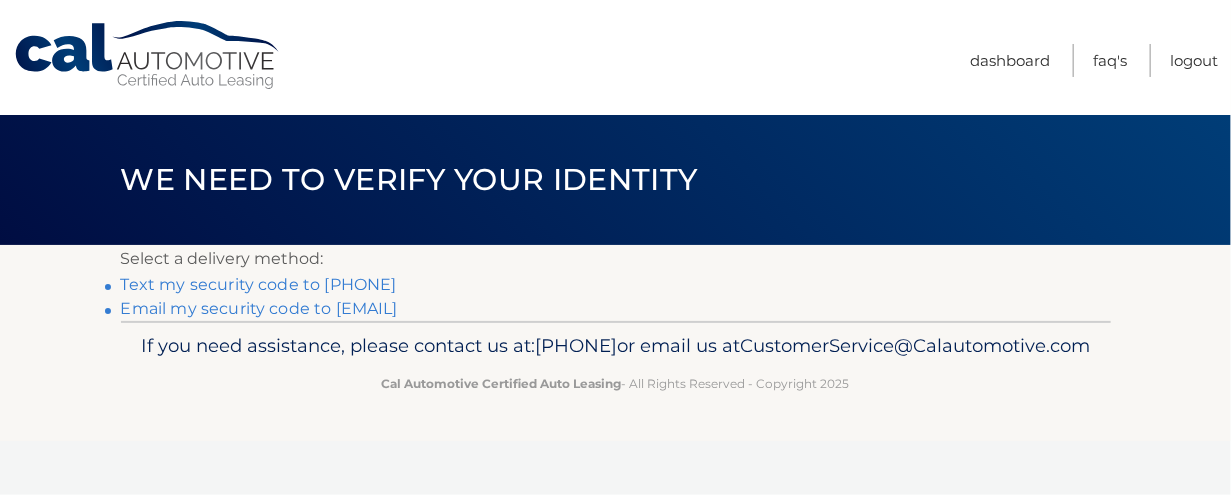 click on "Text my security code to [PHONE]" at bounding box center [259, 284] 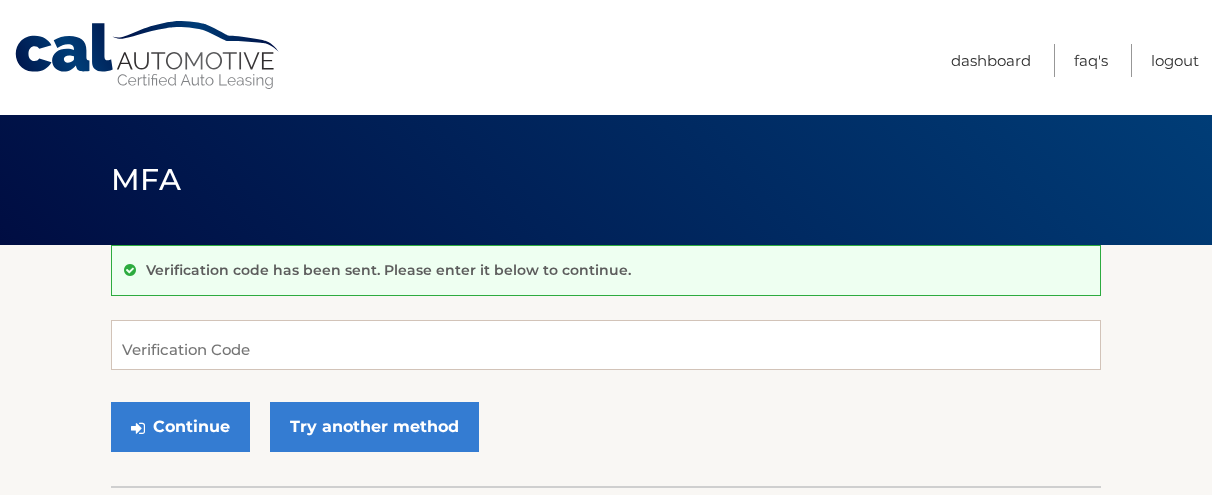 scroll, scrollTop: 0, scrollLeft: 0, axis: both 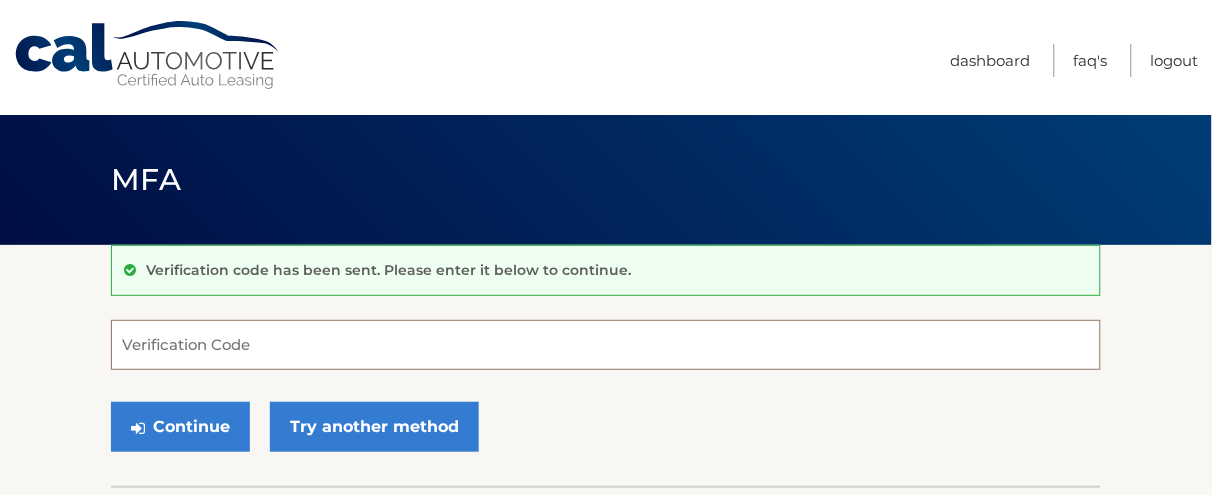 click on "Verification Code" at bounding box center (606, 345) 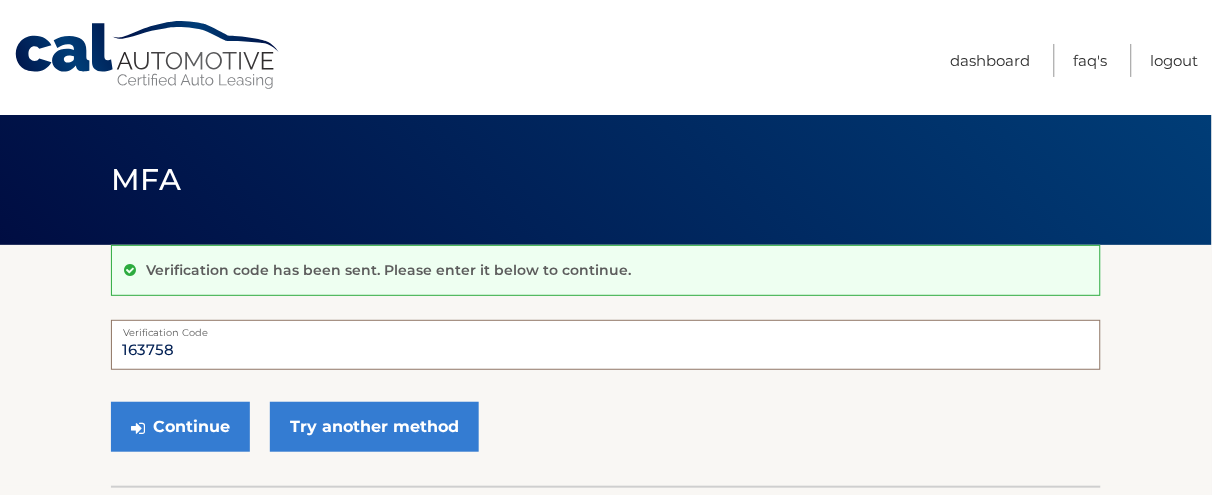 type on "163758" 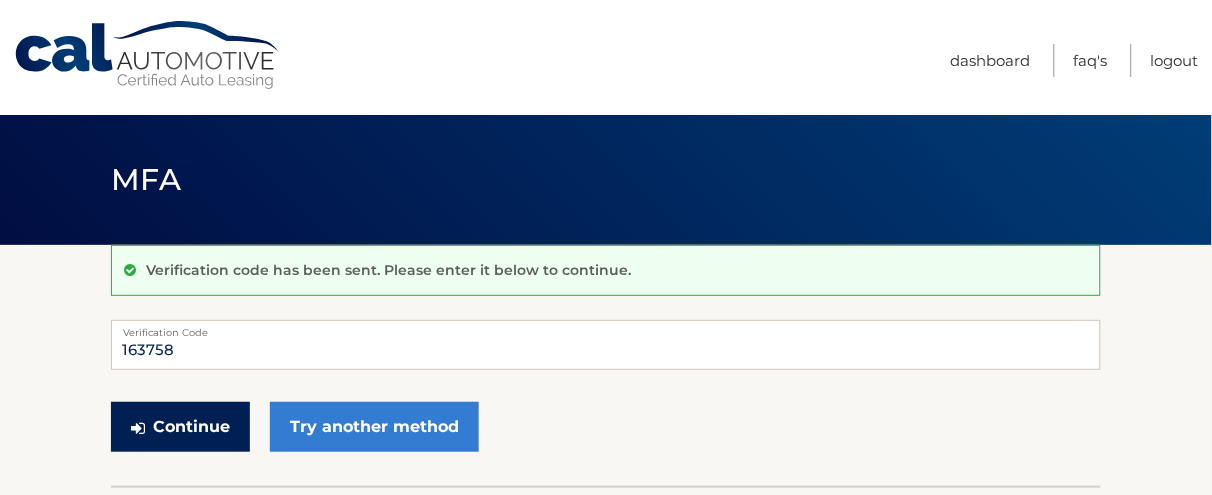click at bounding box center [138, 428] 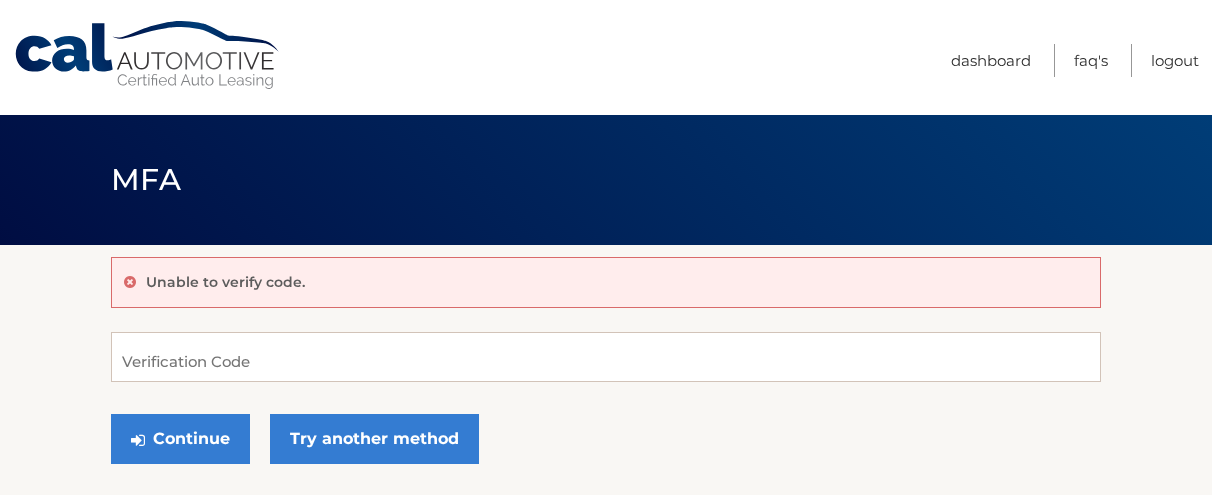 scroll, scrollTop: 0, scrollLeft: 0, axis: both 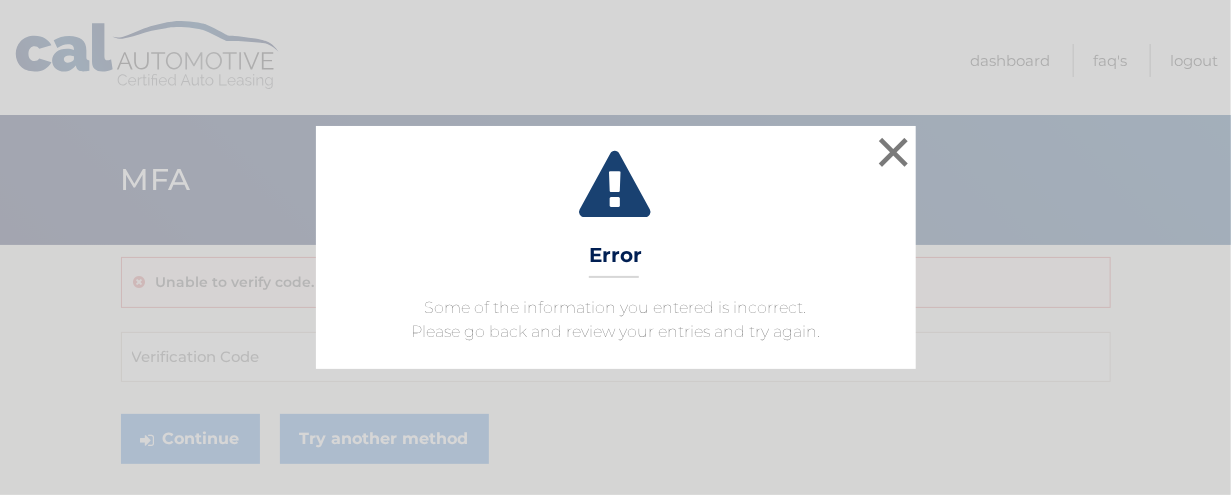 click on "×
Error
Some of the information you entered is incorrect. Please go back and
review your entries and try again." at bounding box center (616, 247) 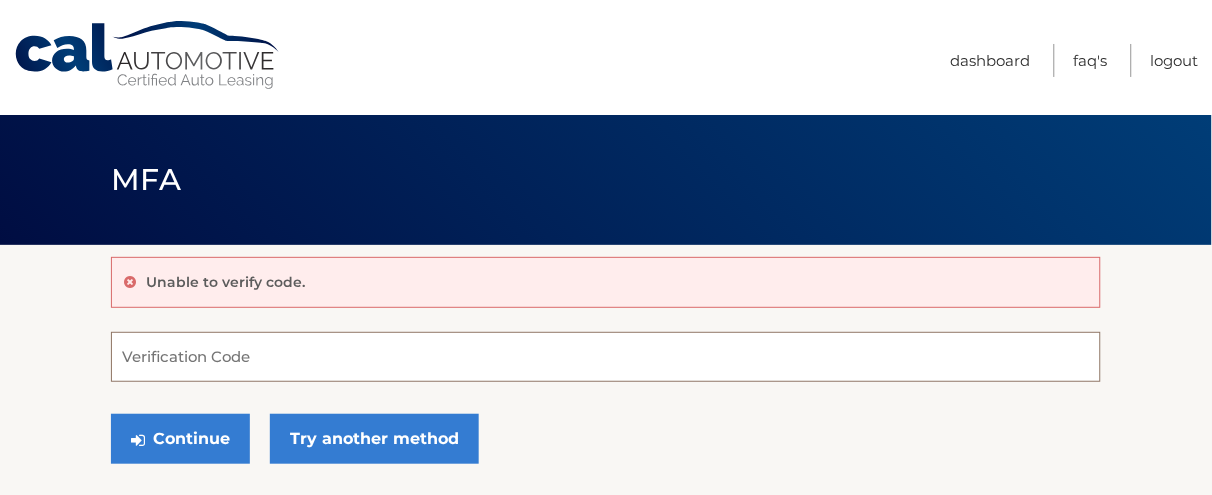 click on "Verification Code" at bounding box center [606, 357] 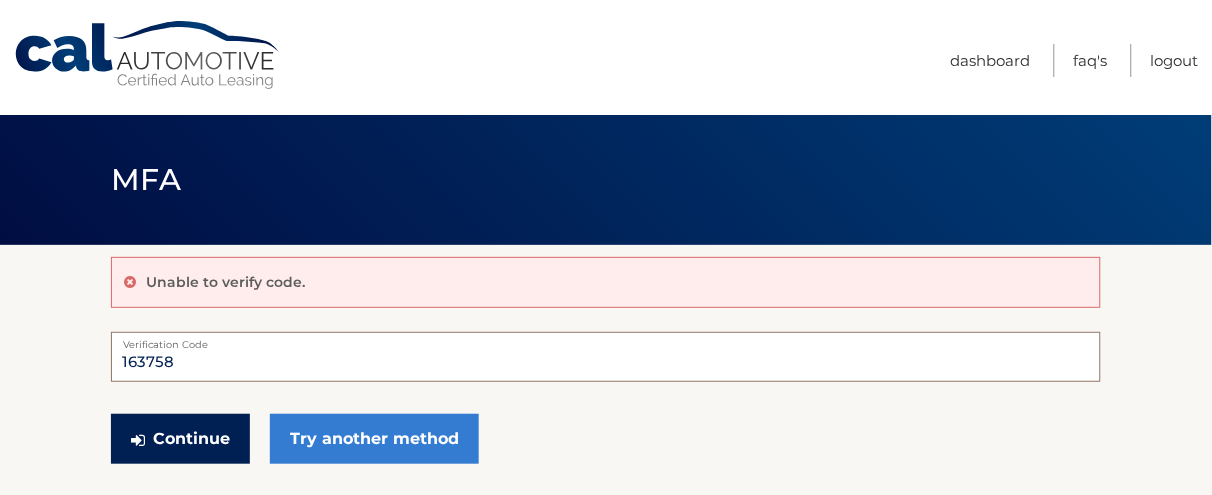 type on "163758" 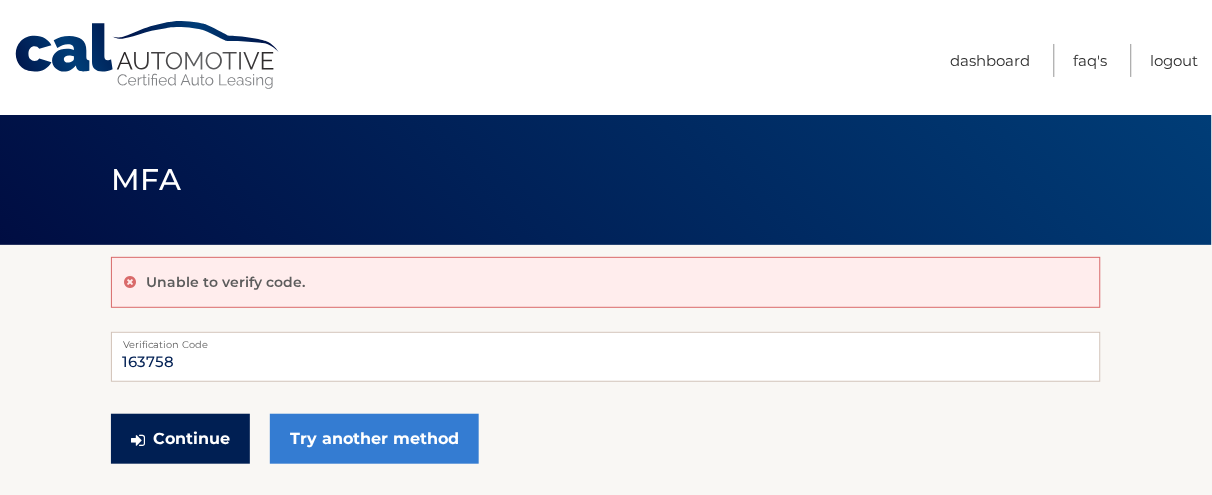 click on "Continue" at bounding box center (180, 439) 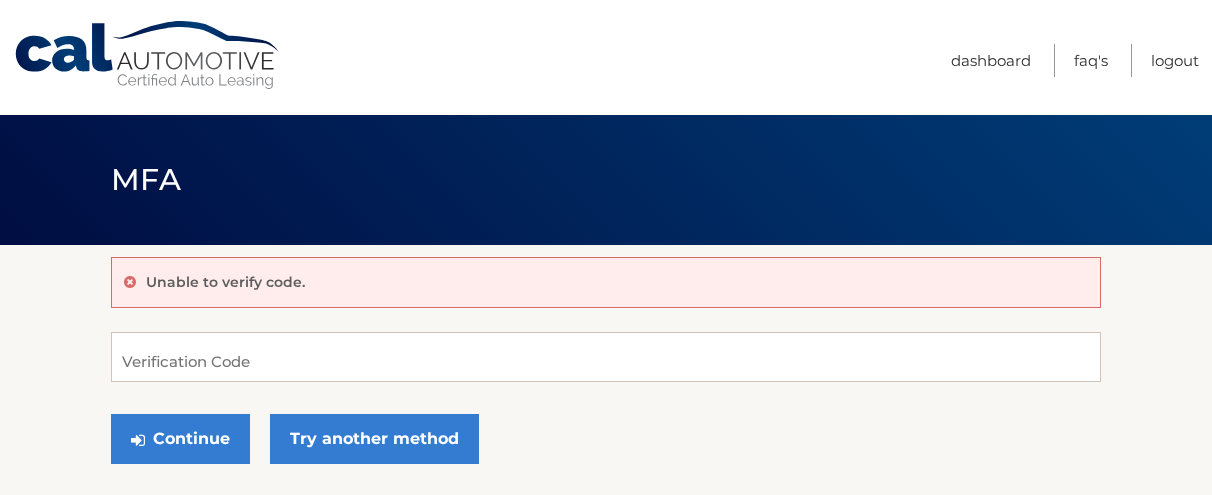 scroll, scrollTop: 0, scrollLeft: 0, axis: both 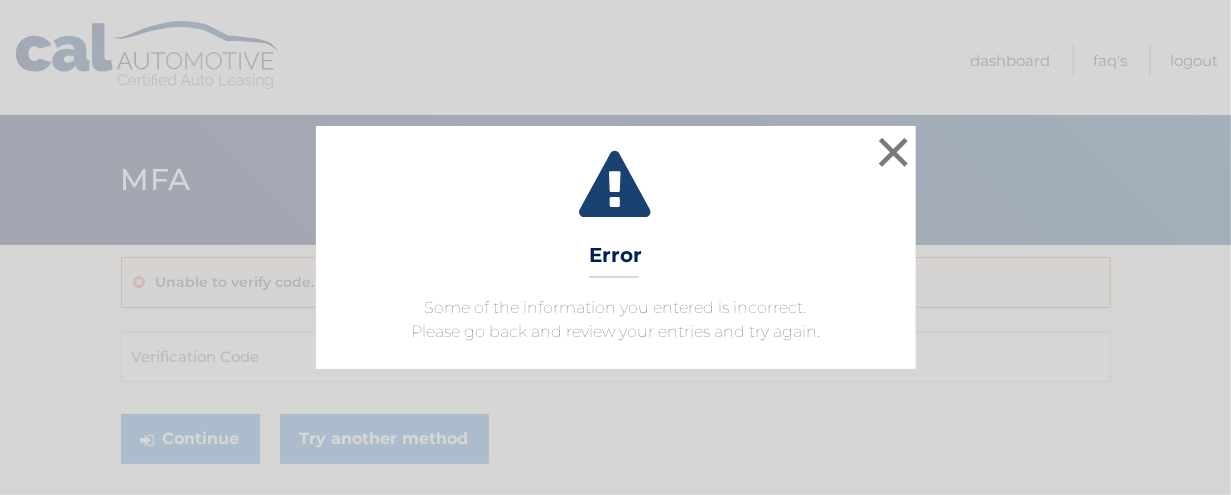 click on "×
Error
Some of the information you entered is incorrect. Please go back and
review your entries and try again.
Loading..." at bounding box center [615, 247] 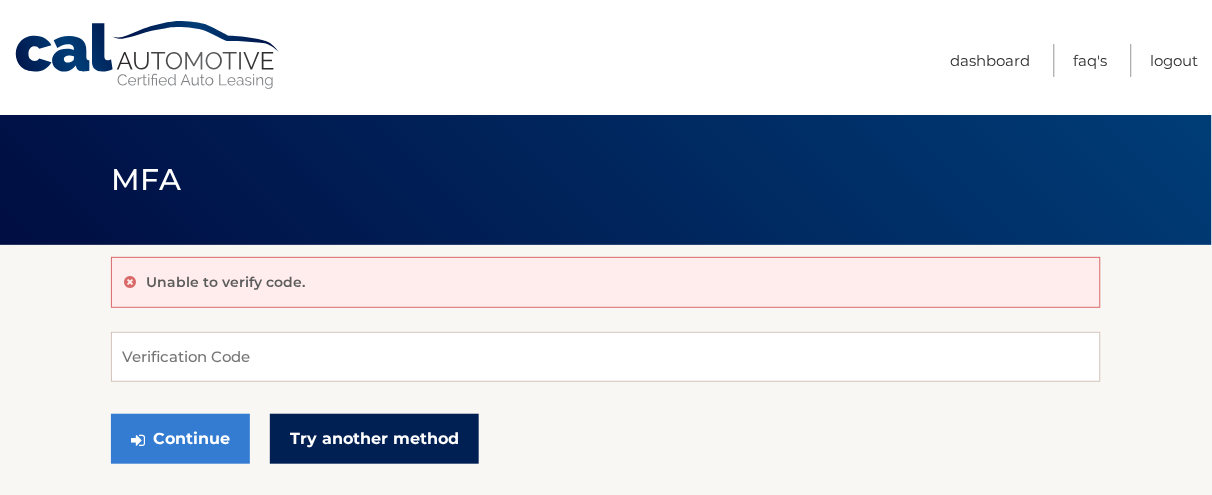 click on "Try another method" at bounding box center (374, 439) 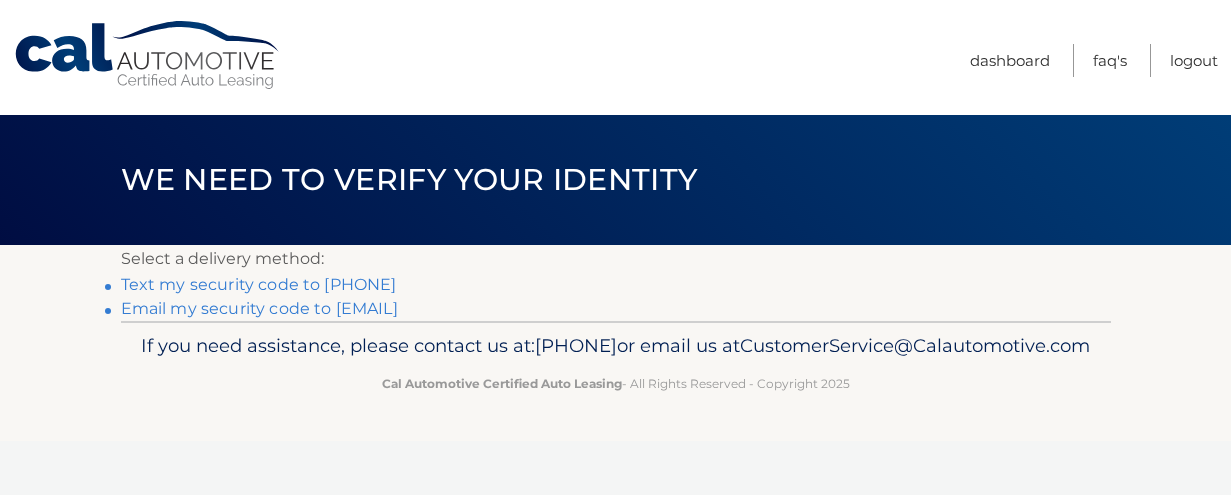 scroll, scrollTop: 0, scrollLeft: 0, axis: both 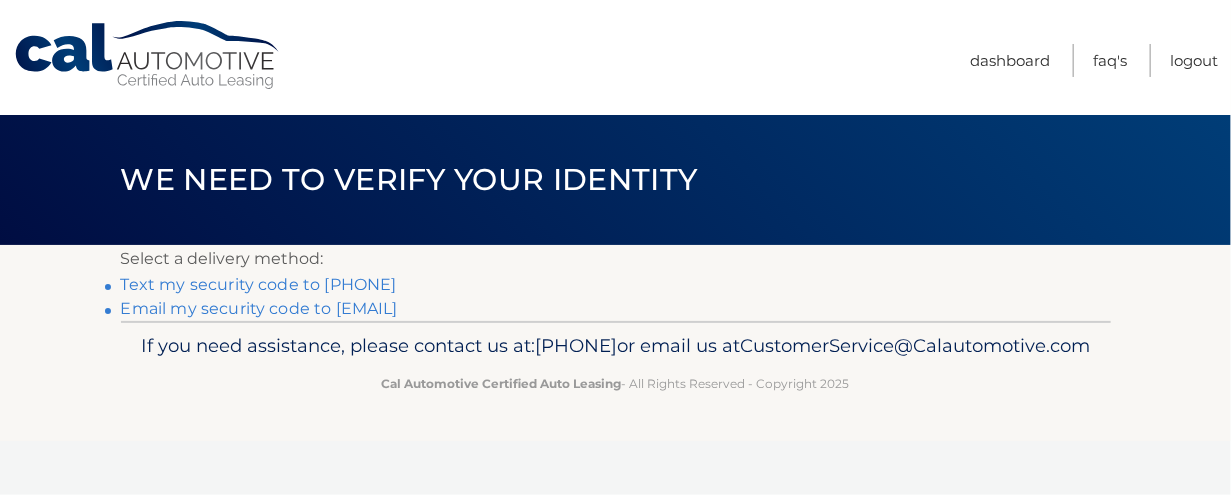 click on "Email my security code to [EMAIL]" at bounding box center (259, 308) 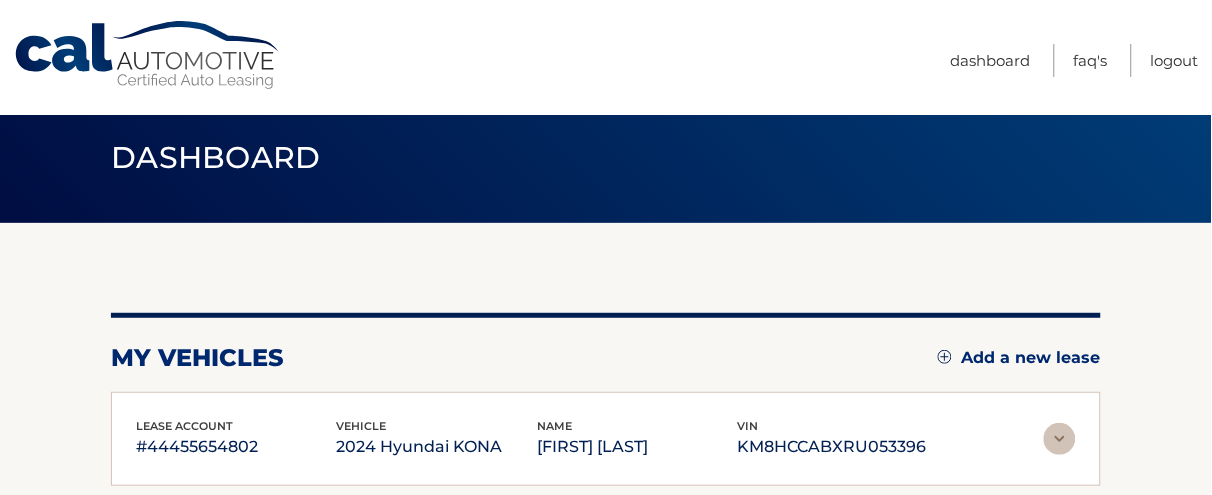 scroll, scrollTop: 125, scrollLeft: 0, axis: vertical 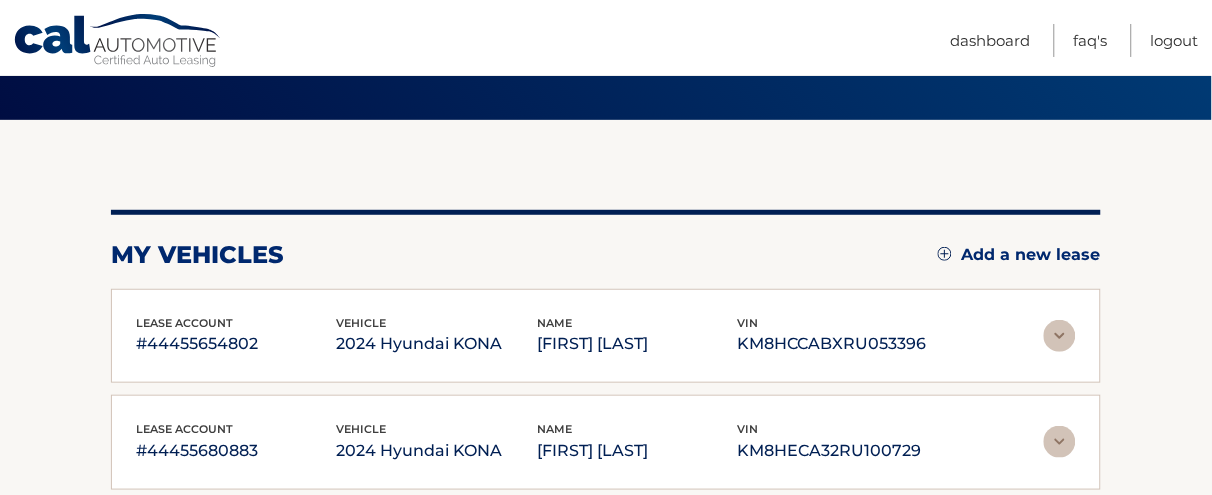 click at bounding box center (1060, 336) 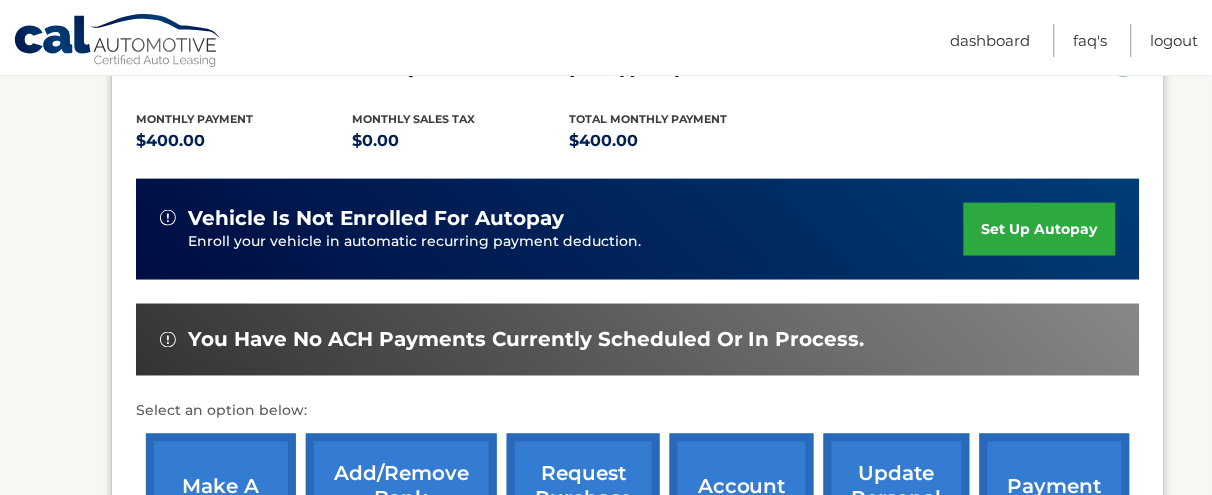 scroll, scrollTop: 500, scrollLeft: 0, axis: vertical 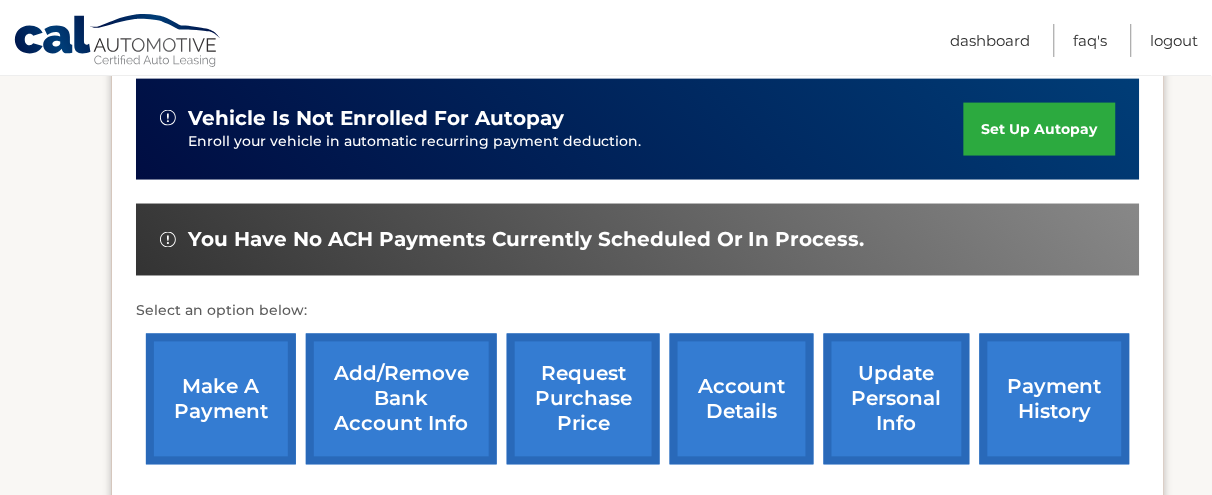 click on "make a payment" at bounding box center (221, 399) 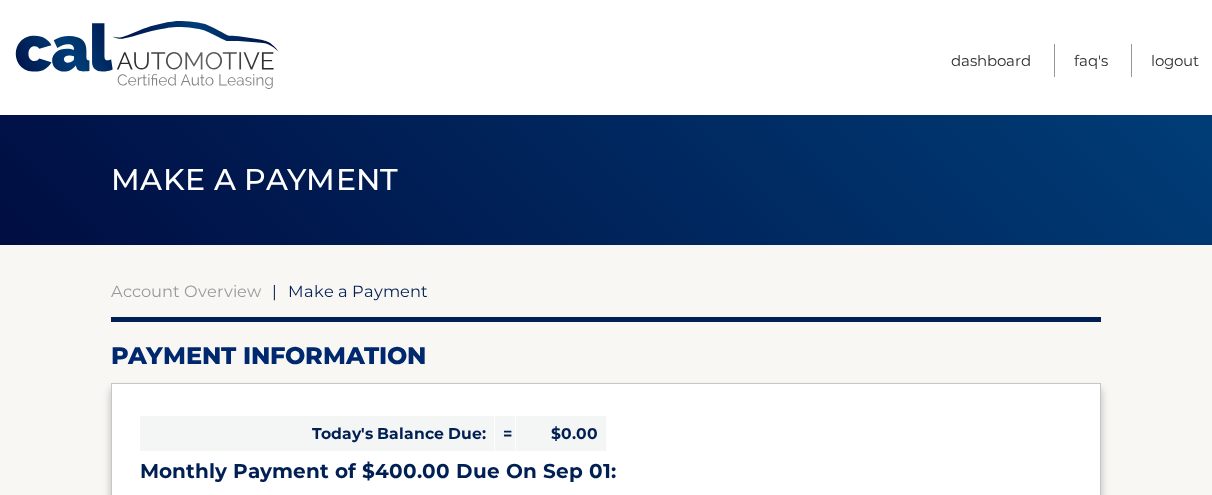scroll, scrollTop: 0, scrollLeft: 0, axis: both 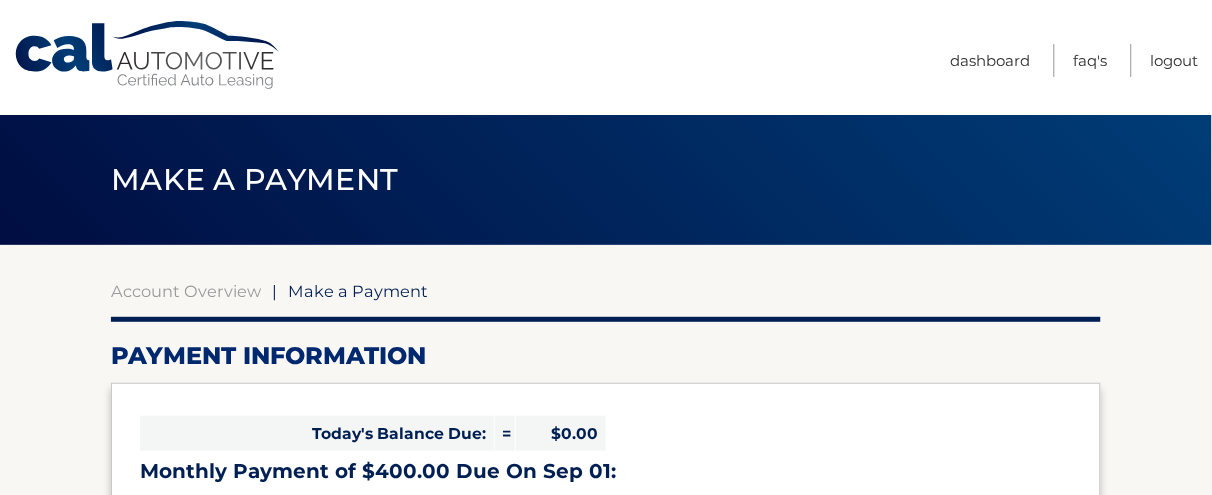 select on "ZDBkZGI4M2UtMmM4Ny00NDM5LWE4YzEtOTNkYjY0N2ZmOGI2" 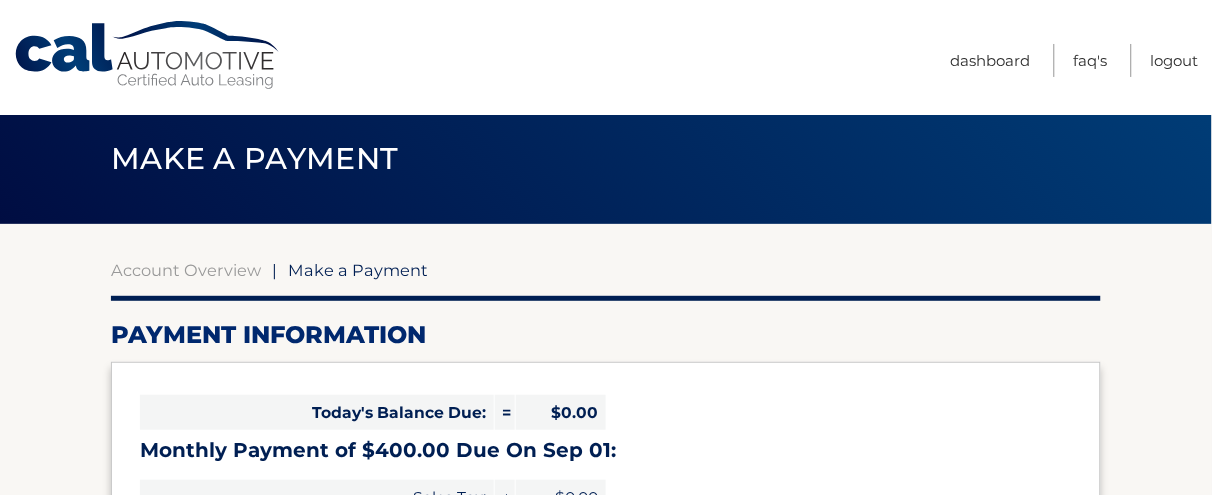 scroll, scrollTop: 125, scrollLeft: 0, axis: vertical 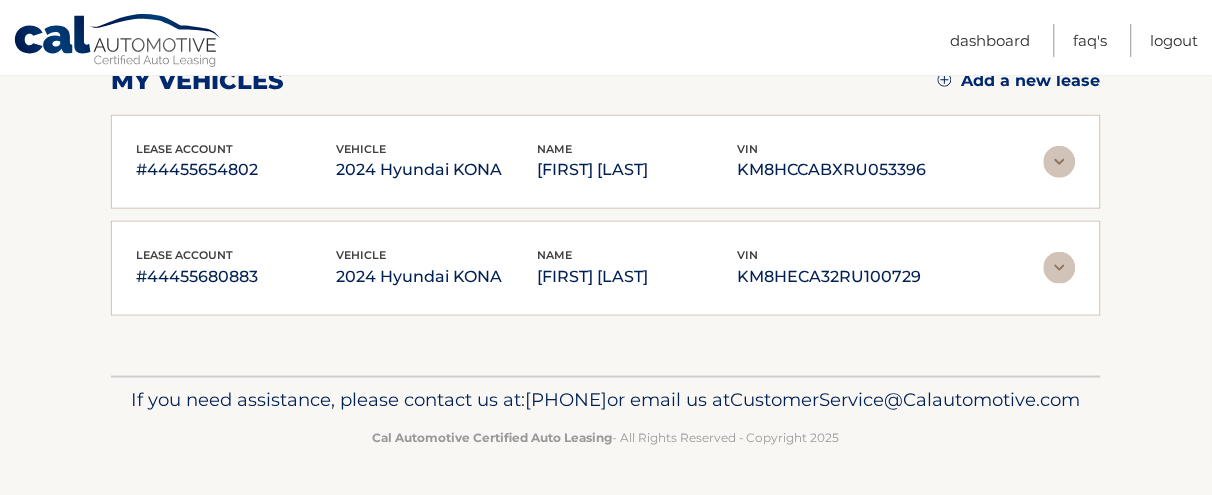 click on "2024 Hyundai KONA" at bounding box center (437, 277) 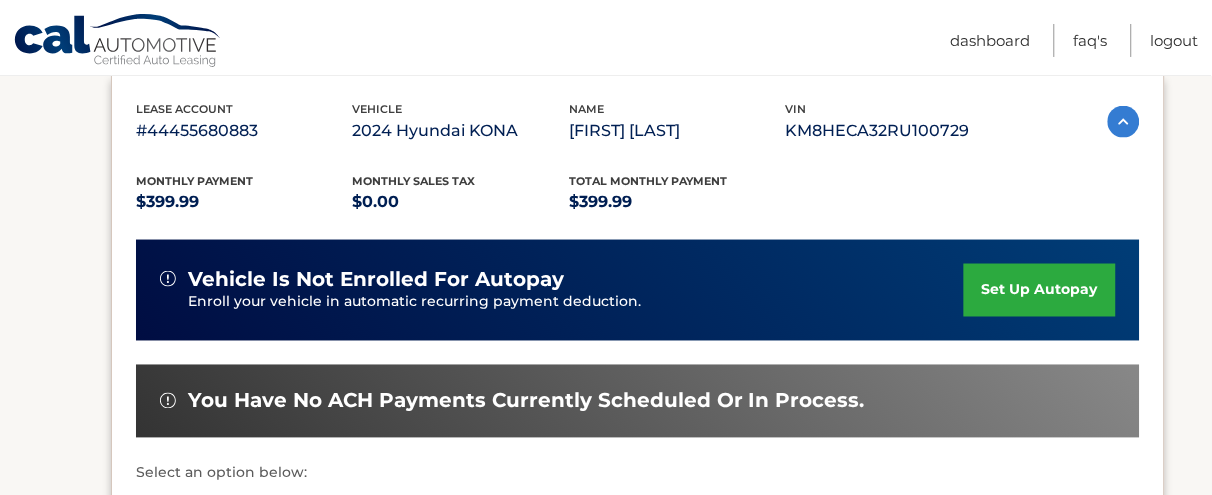 scroll, scrollTop: 579, scrollLeft: 0, axis: vertical 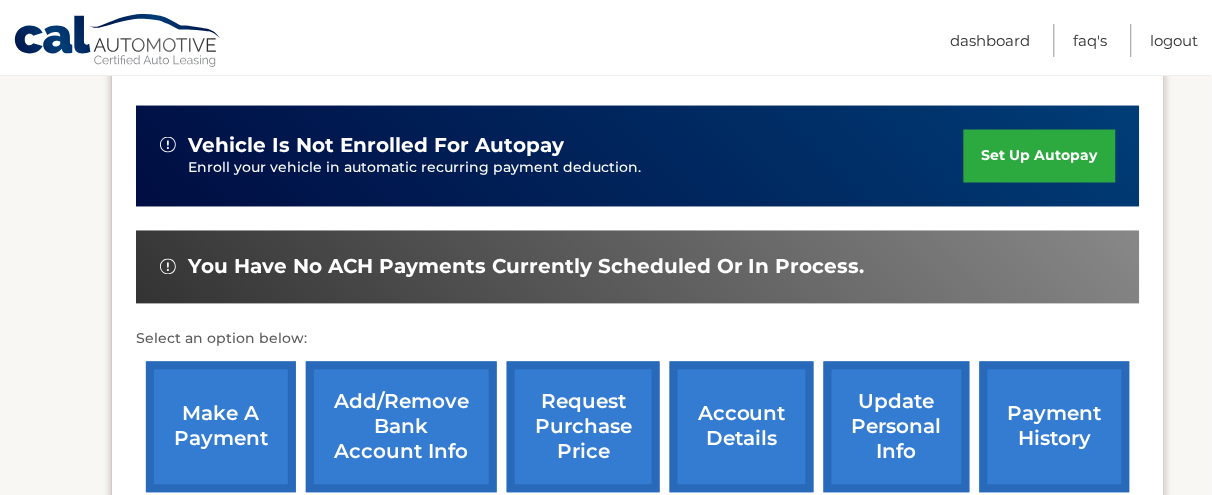 click on "make a payment" at bounding box center (221, 427) 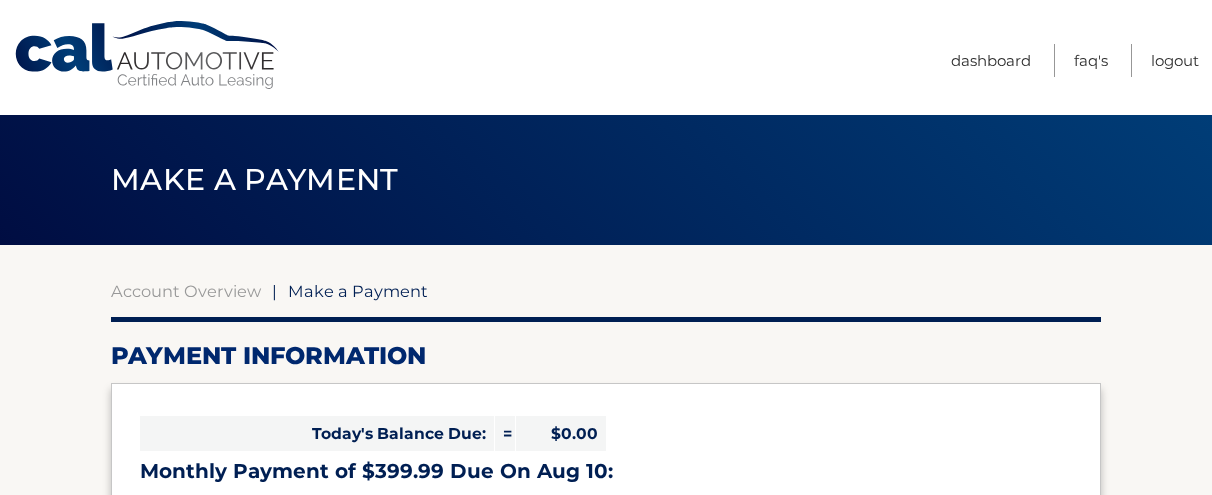 select on "MGE5MDQ5YzItMTQ2NS00YWRkLThiOWYtYjMxYzFlMTllMjYx" 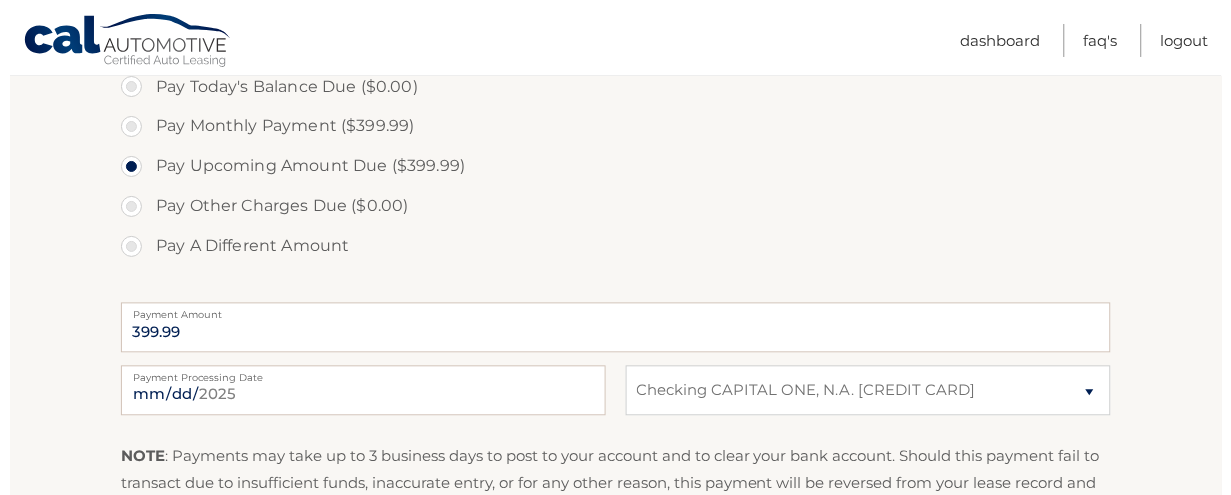 scroll, scrollTop: 750, scrollLeft: 0, axis: vertical 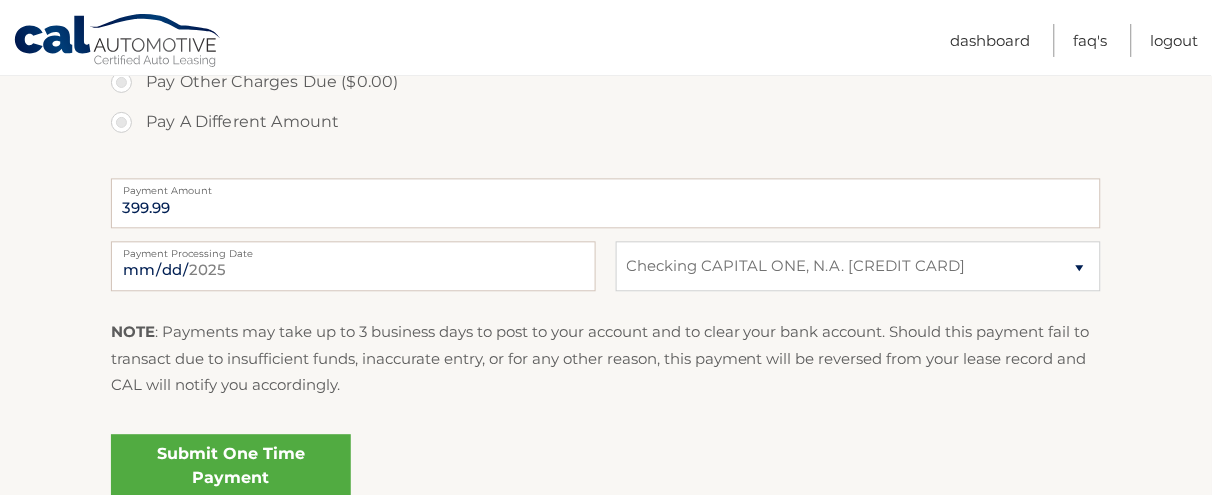 click on "Submit One Time Payment" at bounding box center [231, 466] 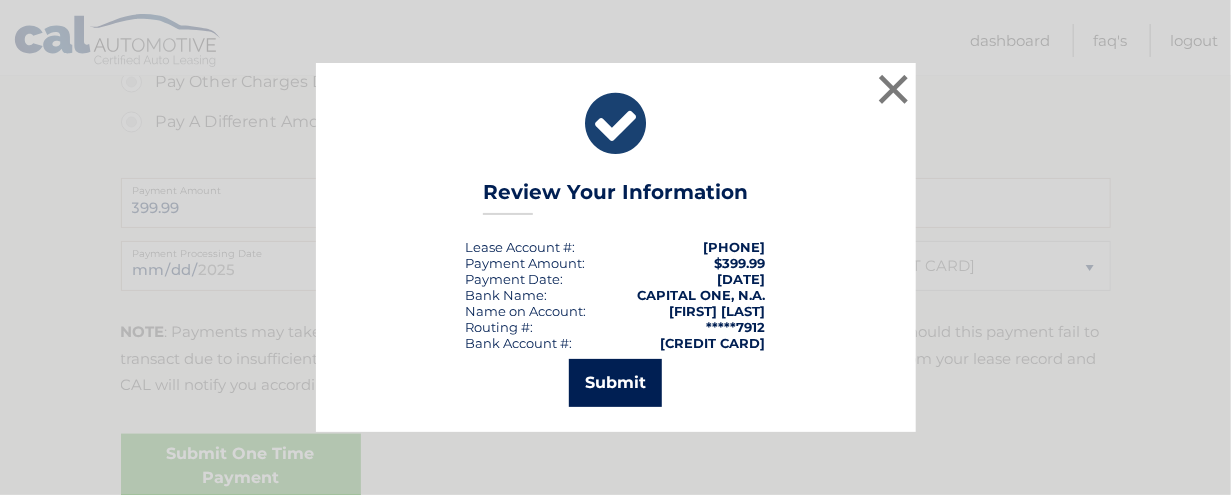 click on "Submit" at bounding box center (615, 383) 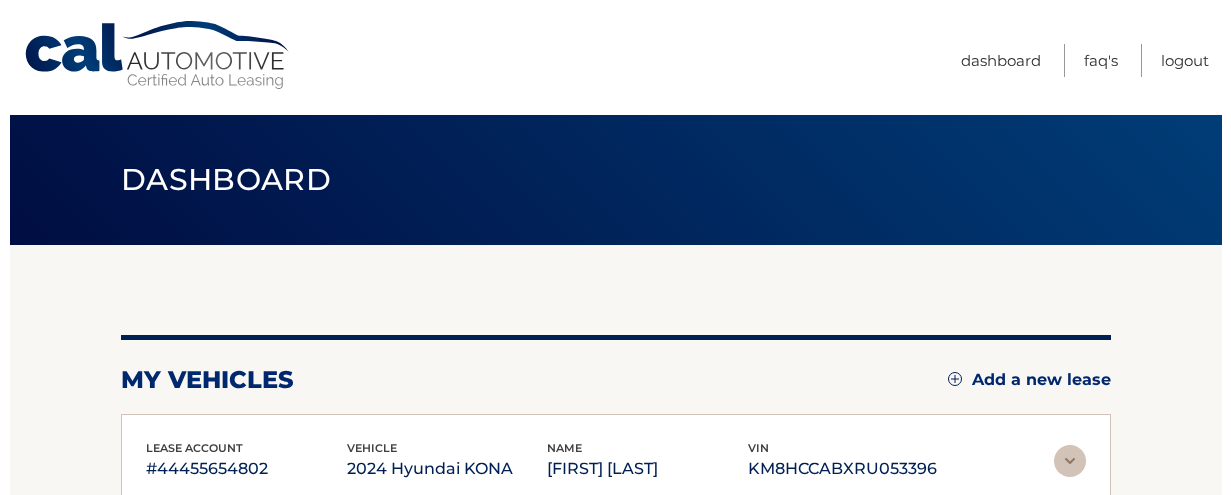 scroll, scrollTop: 0, scrollLeft: 0, axis: both 